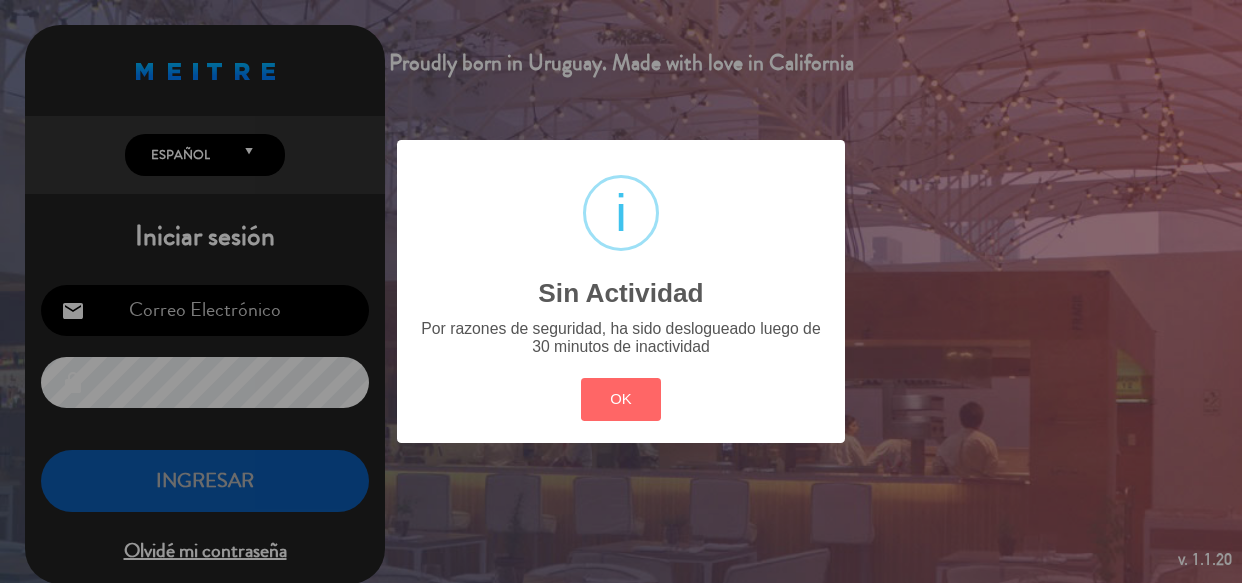 scroll, scrollTop: 0, scrollLeft: 0, axis: both 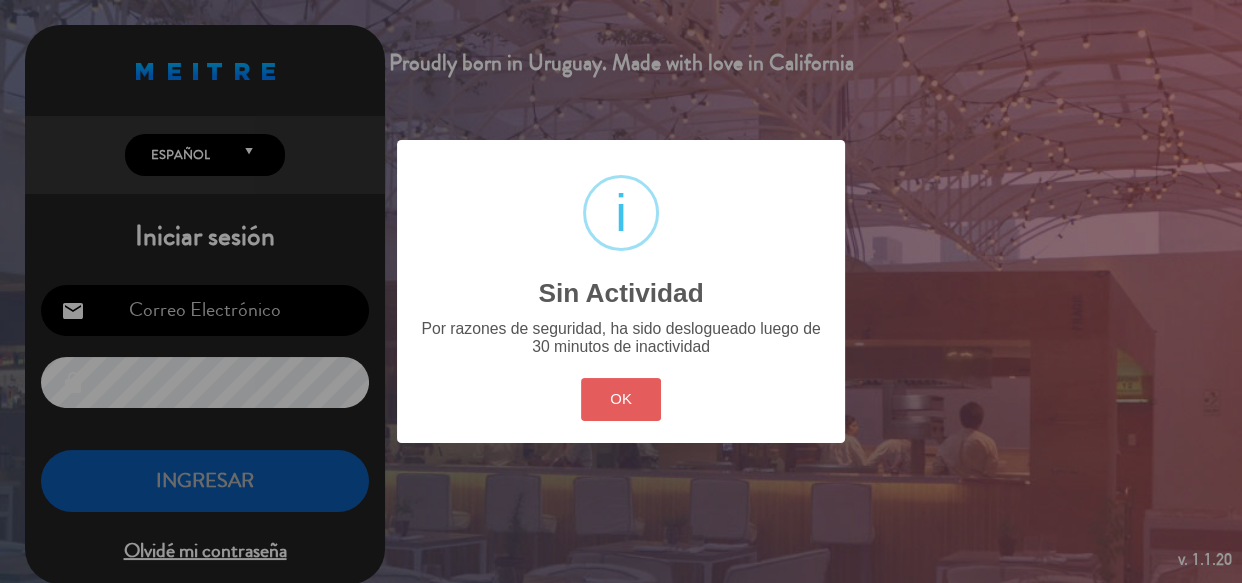 click on "OK" at bounding box center (621, 399) 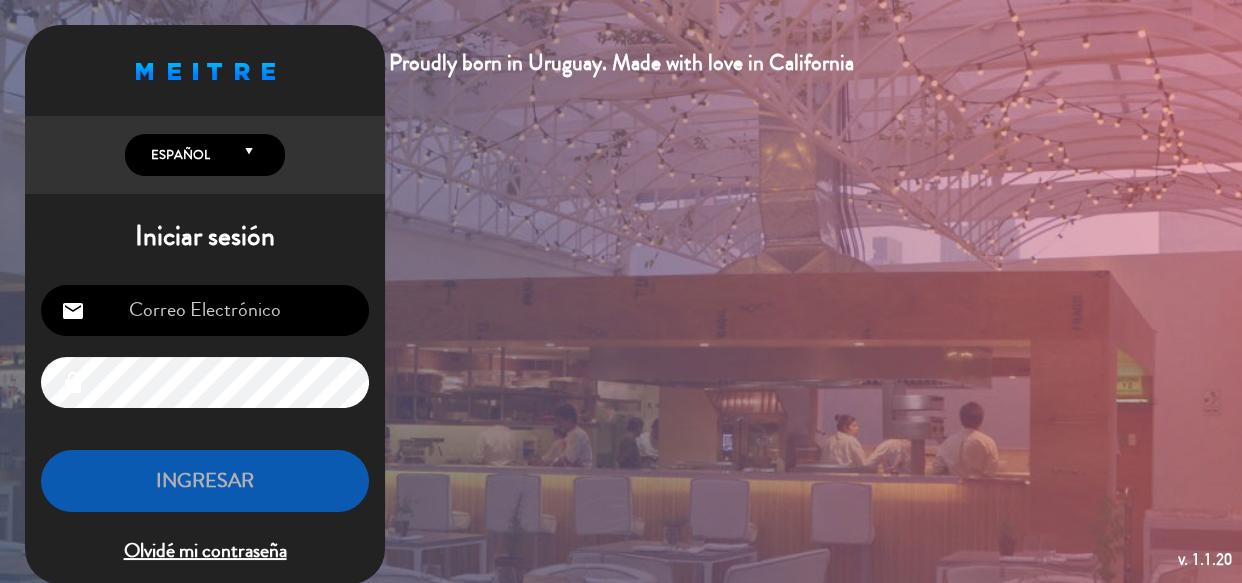 click at bounding box center (205, 310) 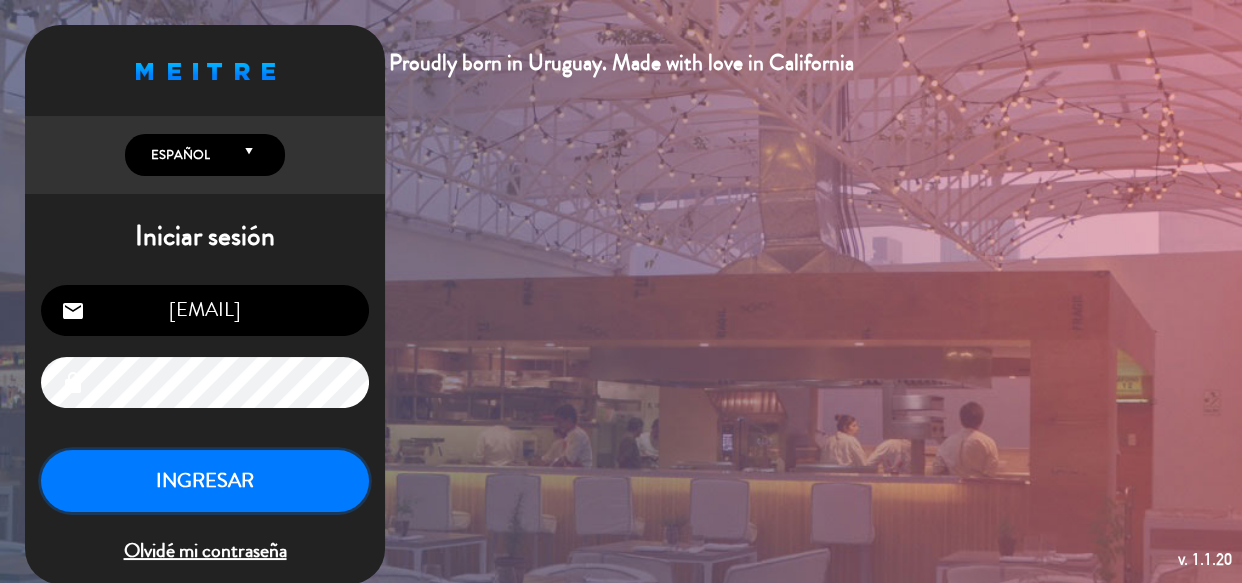 click on "INGRESAR" at bounding box center (205, 481) 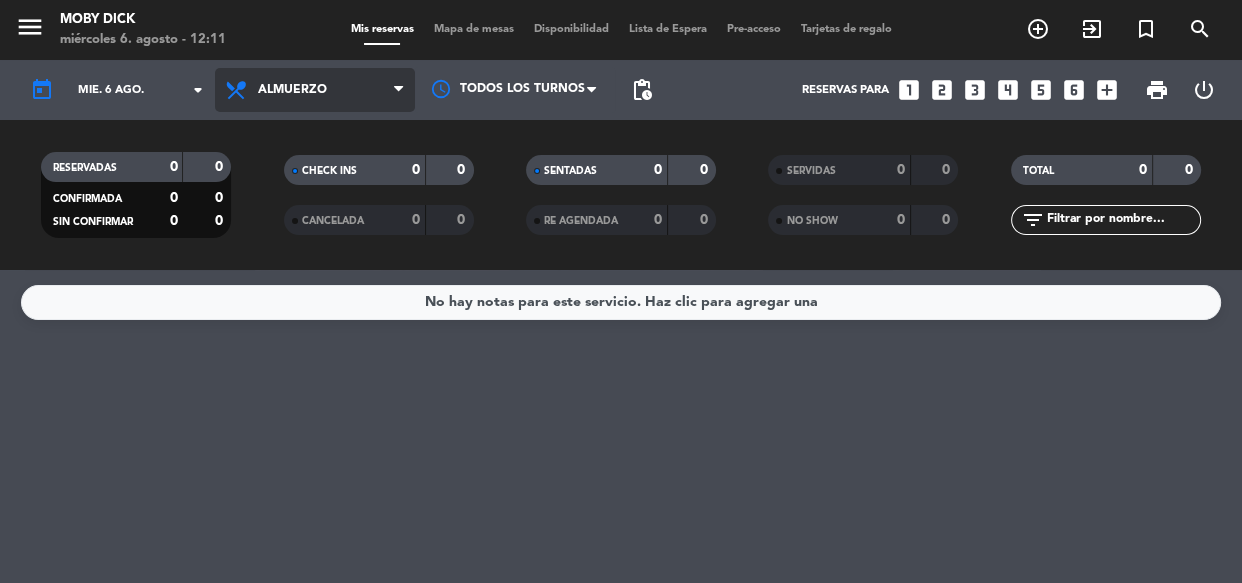 click on "Almuerzo" at bounding box center (315, 90) 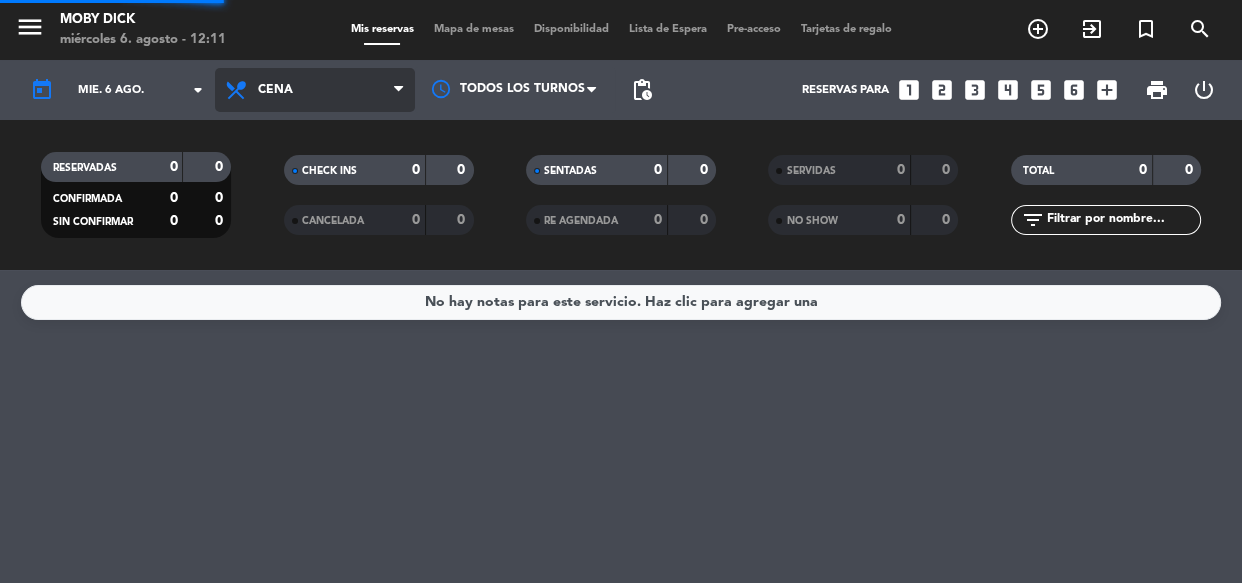 click on "menu  Moby Dick   miércoles 6. agosto - 12:11   Mis reservas   Mapa de mesas   Disponibilidad   Lista de Espera   Pre-acceso   Tarjetas de regalo  add_circle_outline exit_to_app turned_in_not search today    mié. 6 ago. arrow_drop_down  Todos los servicios  Almuerzo  Cena  Cena  Todos los servicios  Almuerzo  Cena Todos los turnos pending_actions  Reservas para   looks_one   looks_two   looks_3   looks_4   looks_5   looks_6   add_box  print  power_settings_new   RESERVADAS   0   0   CONFIRMADA   0   0   SIN CONFIRMAR   0   0   CHECK INS   0   0   CANCELADA   0   0   SENTADAS   0   0   RE AGENDADA   0   0   SERVIDAS   0   0   NO SHOW   0   0   TOTAL   0   0  filter_list" 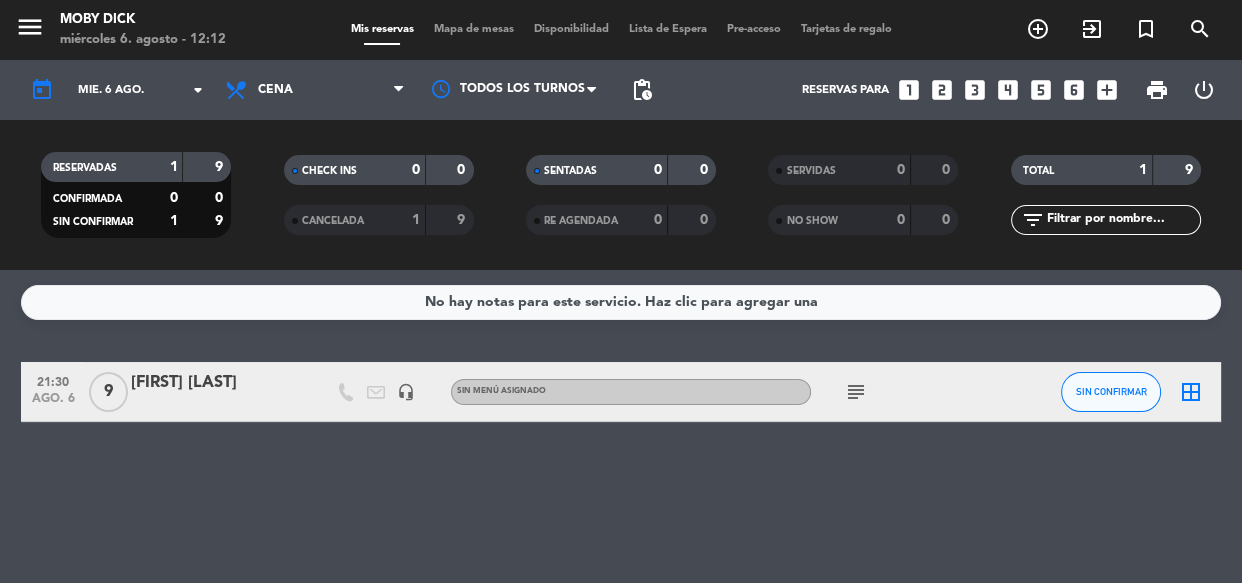 click on "looks_3" at bounding box center (975, 90) 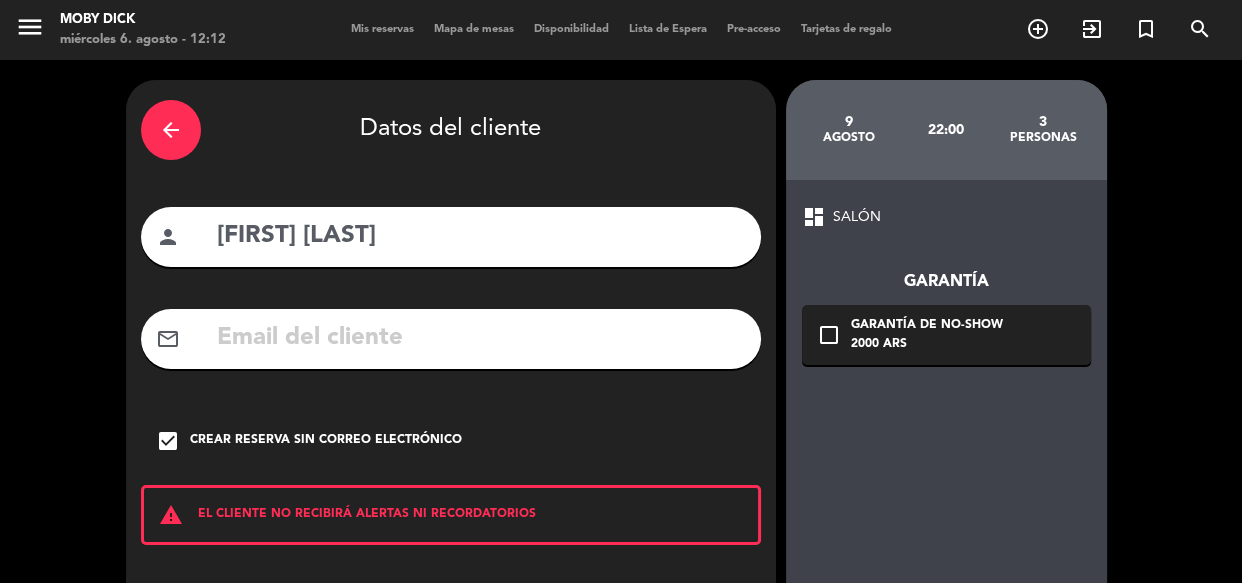 click on "arrow_back" at bounding box center (171, 130) 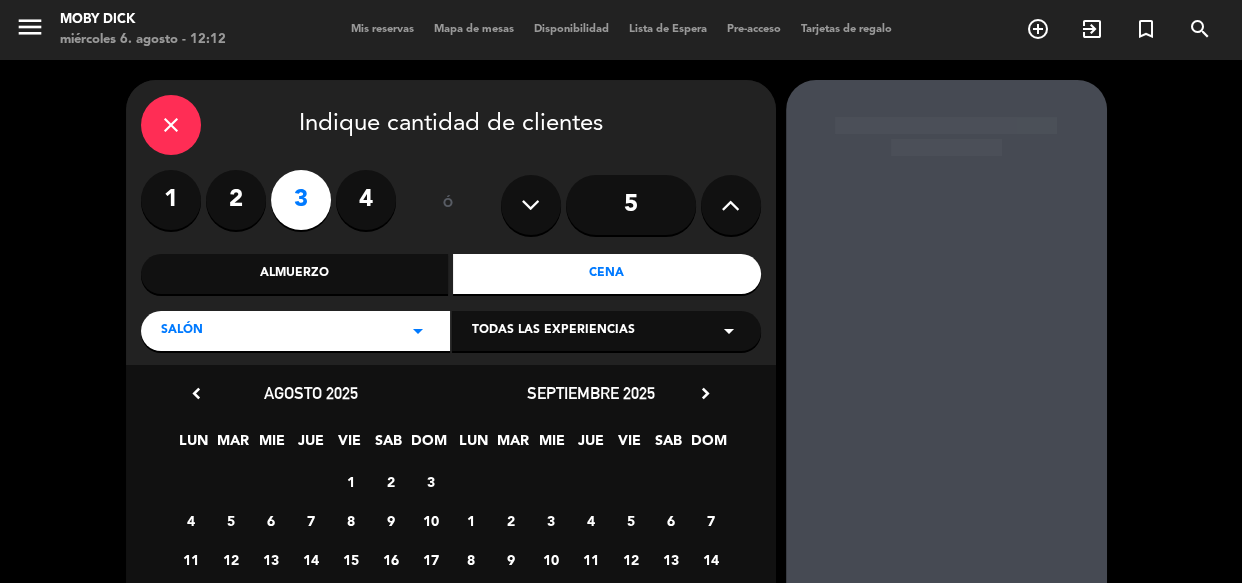 click on "6" at bounding box center (270, 520) 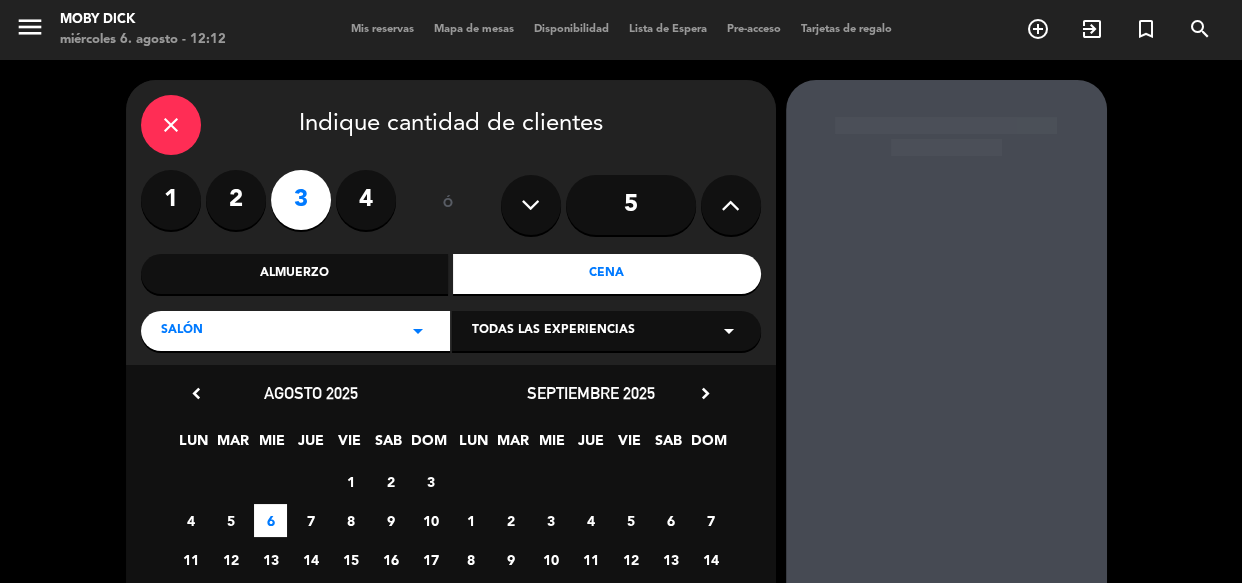 click on "close" at bounding box center (171, 125) 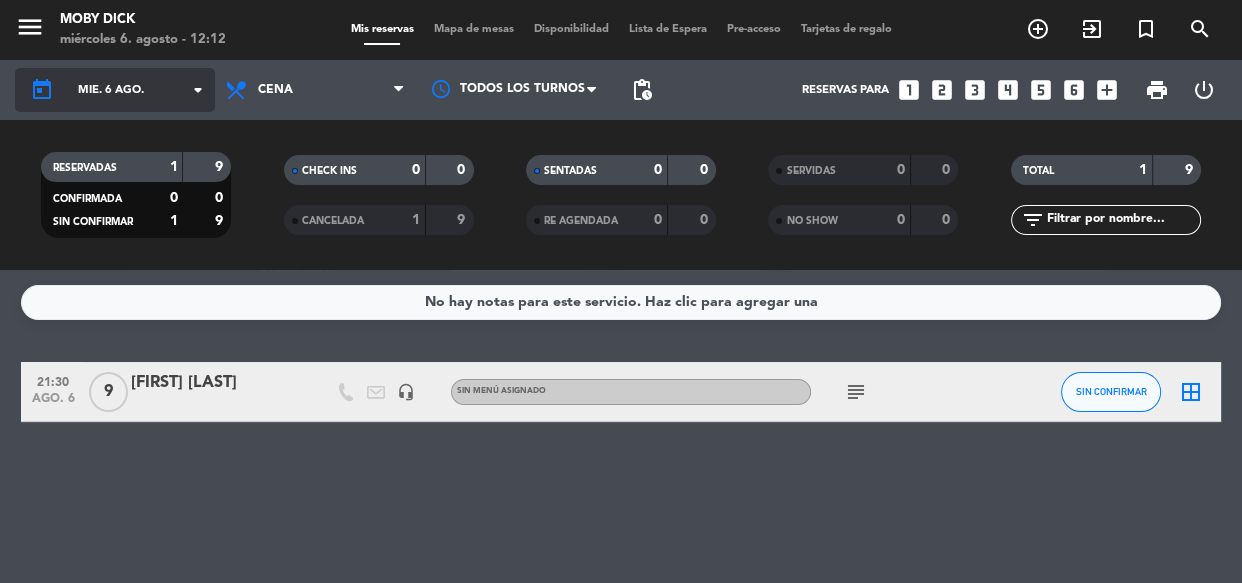 click on "arrow_drop_down" 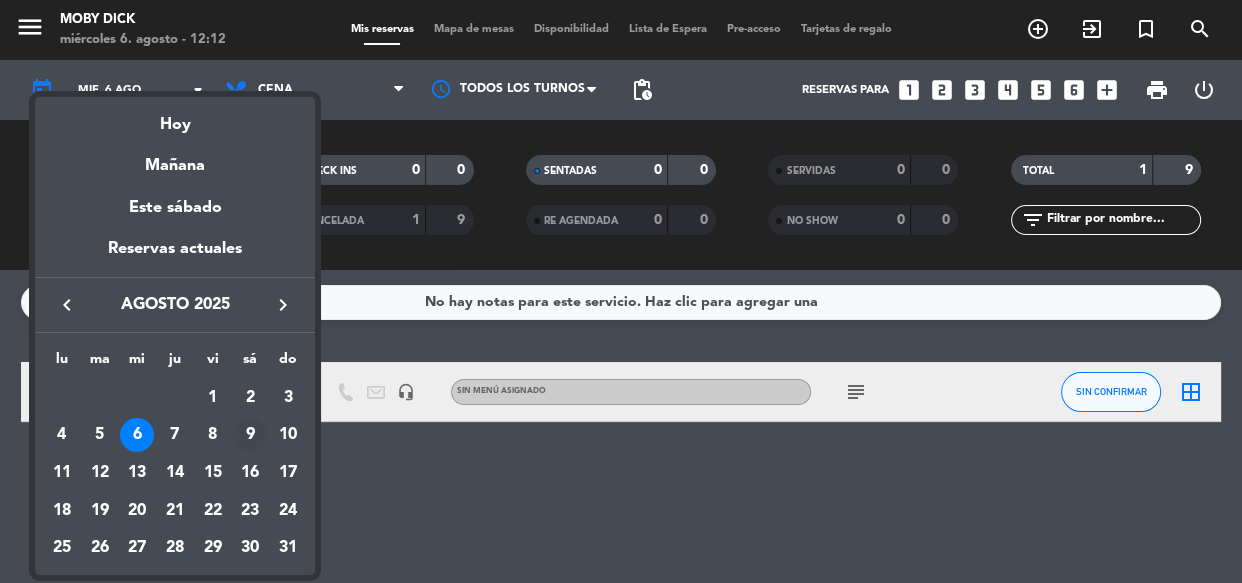 click on "9" at bounding box center (250, 435) 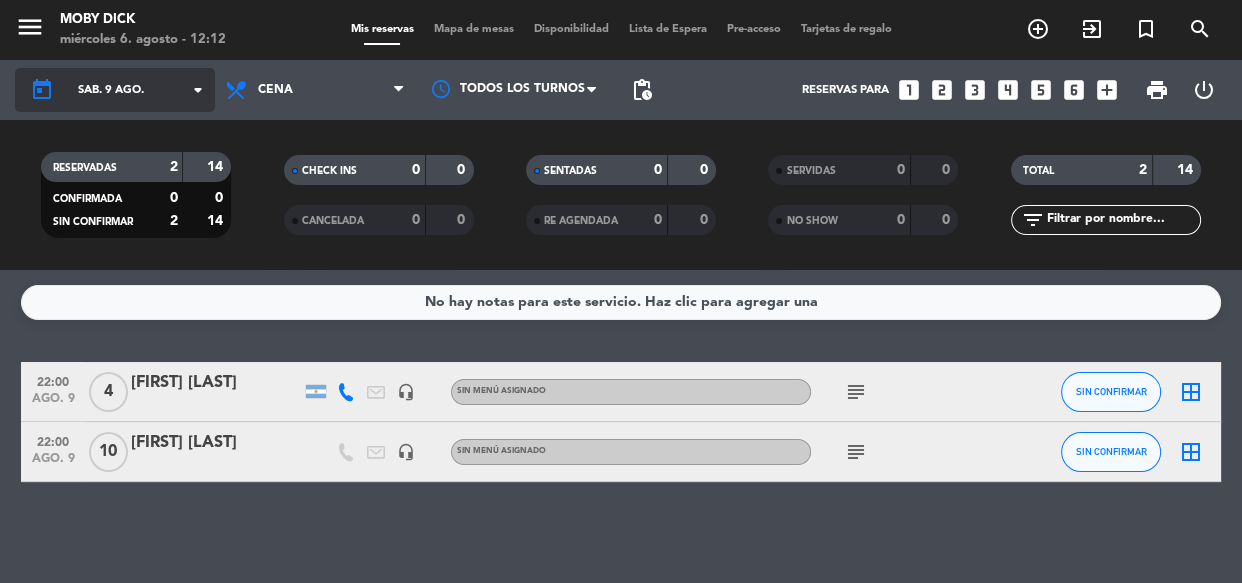 click on "sáb. 9 ago." 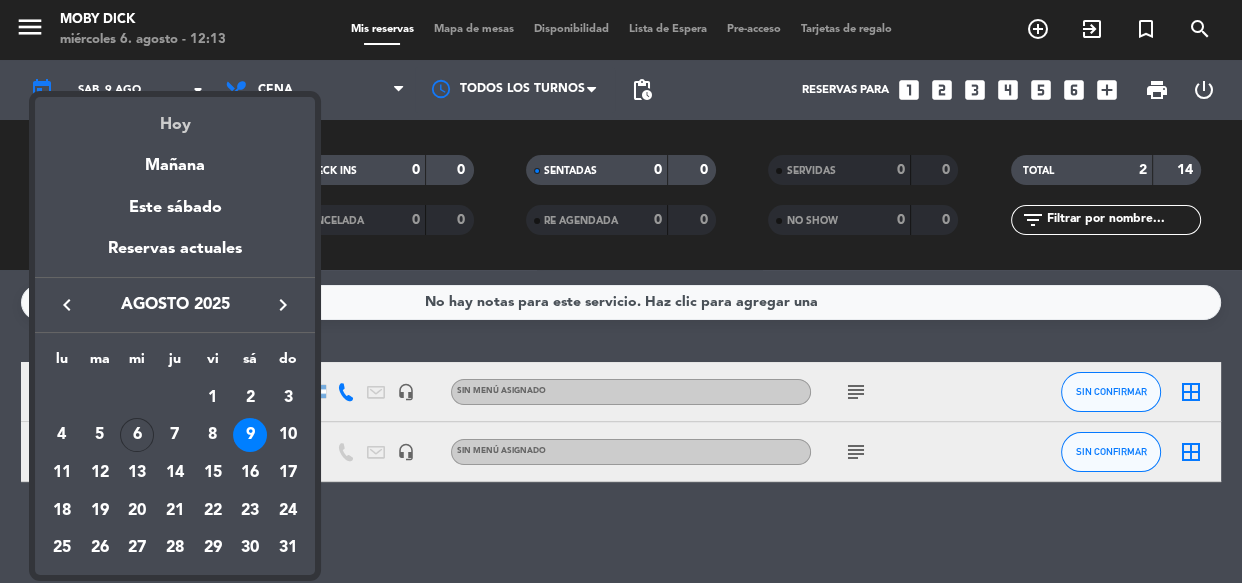 click on "Hoy" at bounding box center (175, 117) 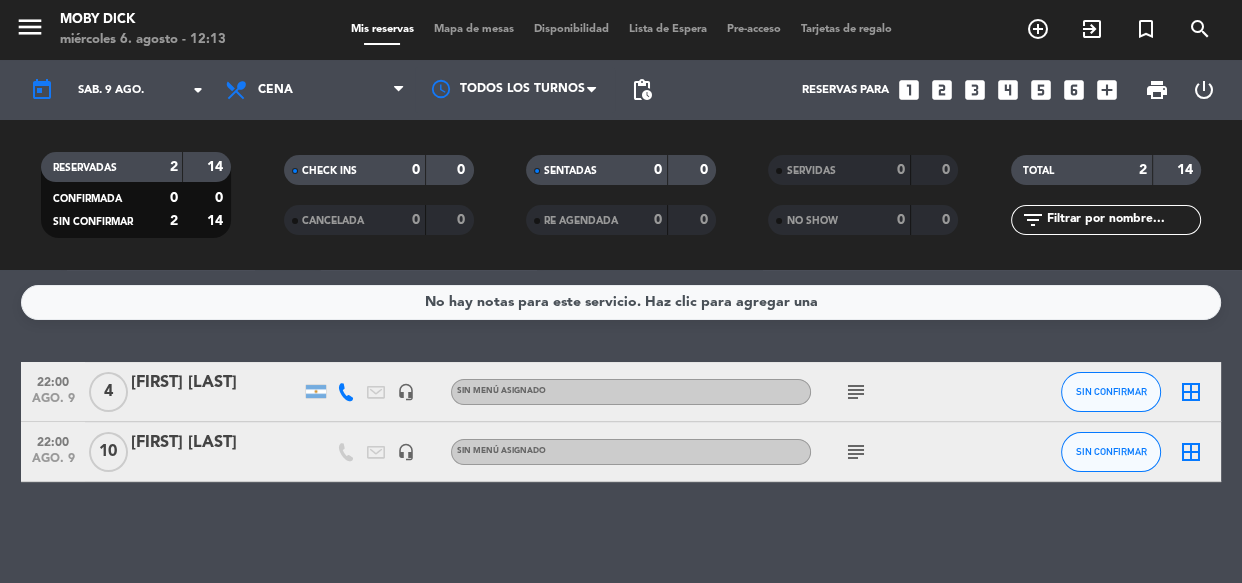 type on "mié. 6 ago." 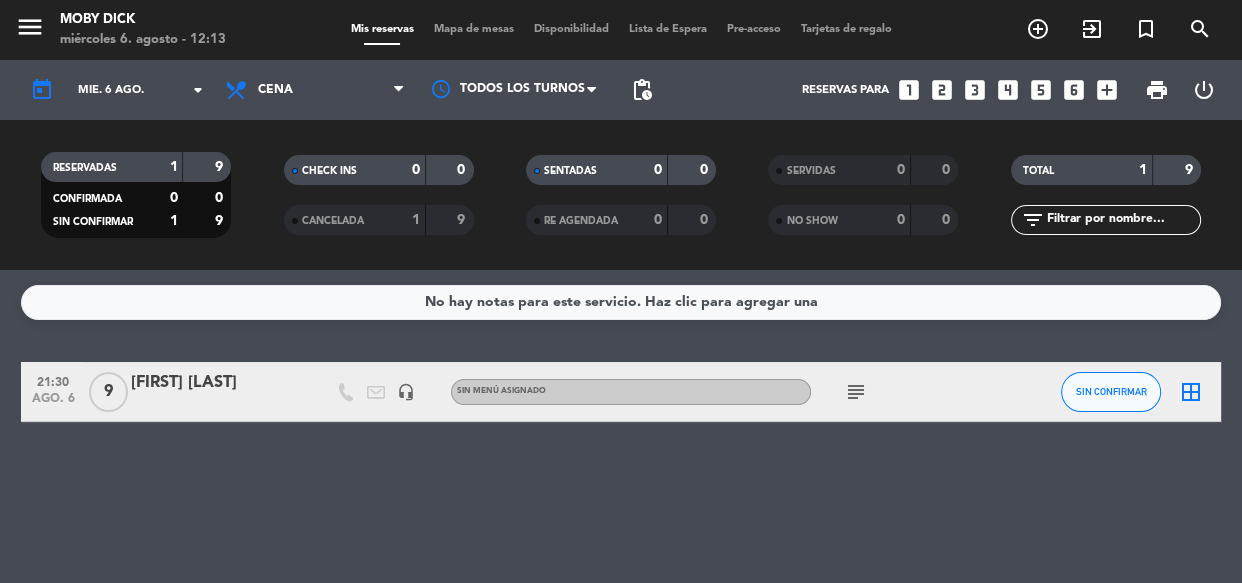 click on "looks_3" at bounding box center [975, 90] 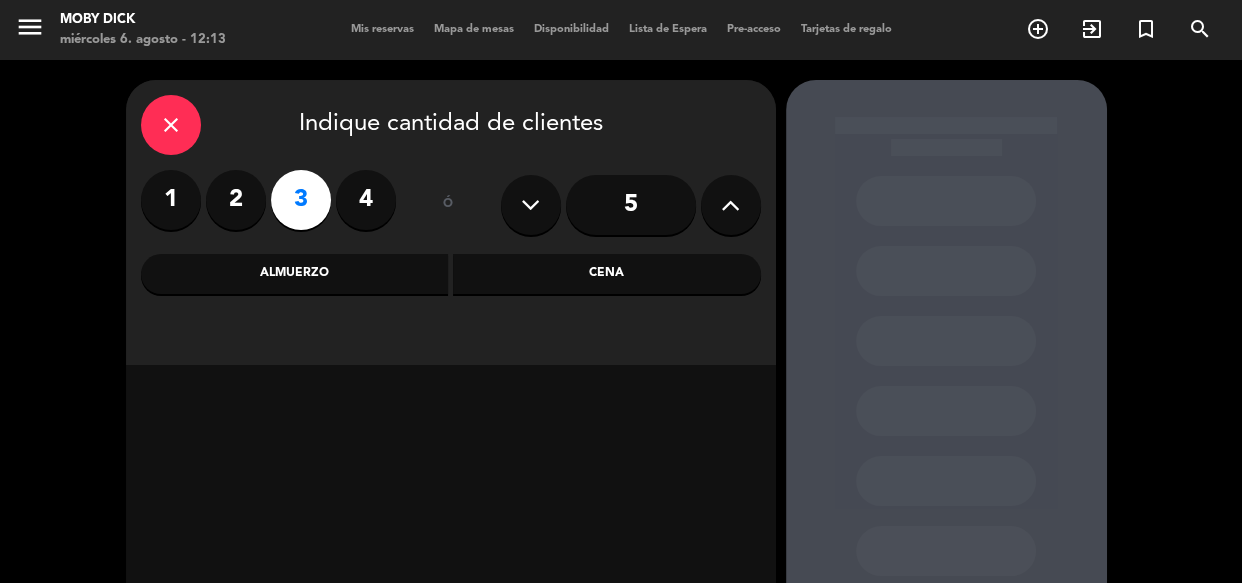 click on "Cena" at bounding box center (607, 274) 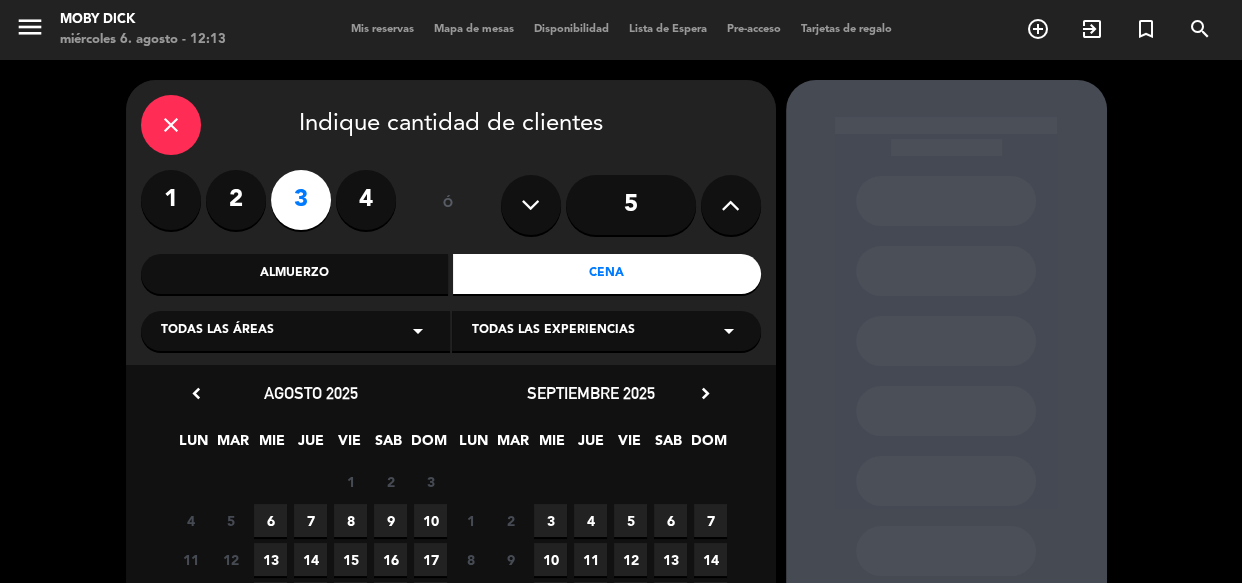 click on "6" at bounding box center (270, 520) 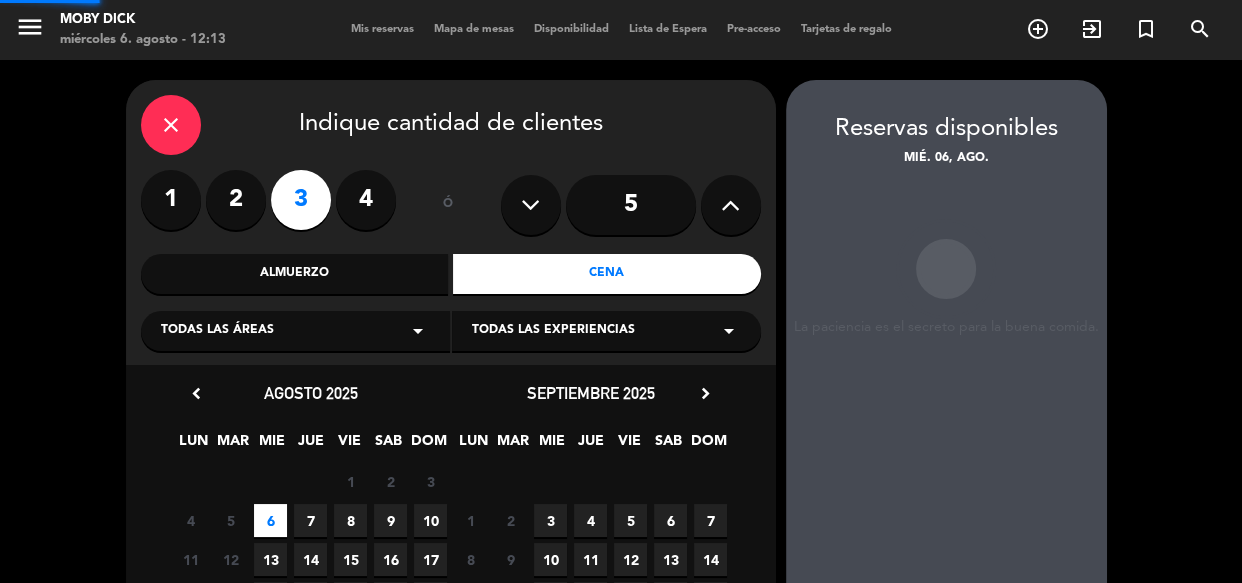 scroll, scrollTop: 80, scrollLeft: 0, axis: vertical 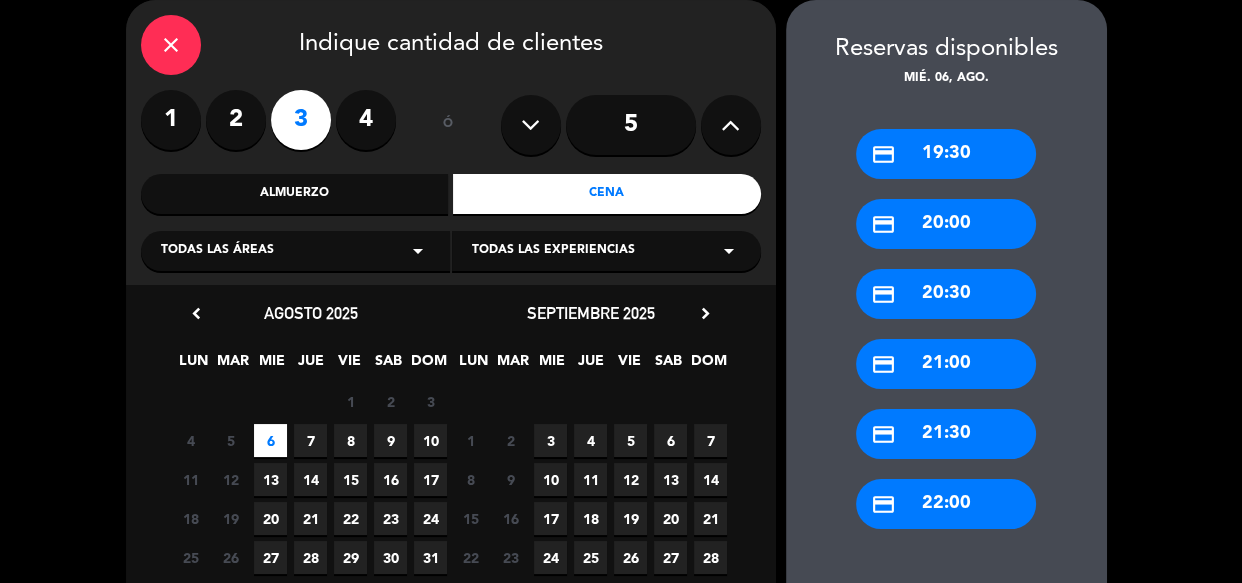 click on "credit_card  21:30" at bounding box center (946, 434) 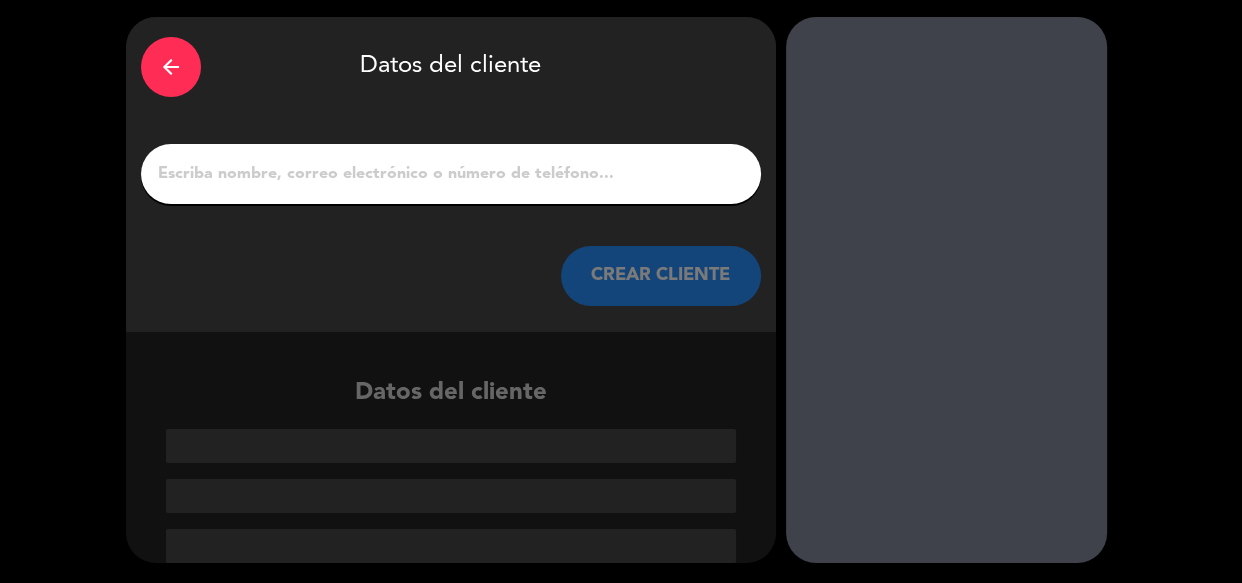 click at bounding box center (451, 174) 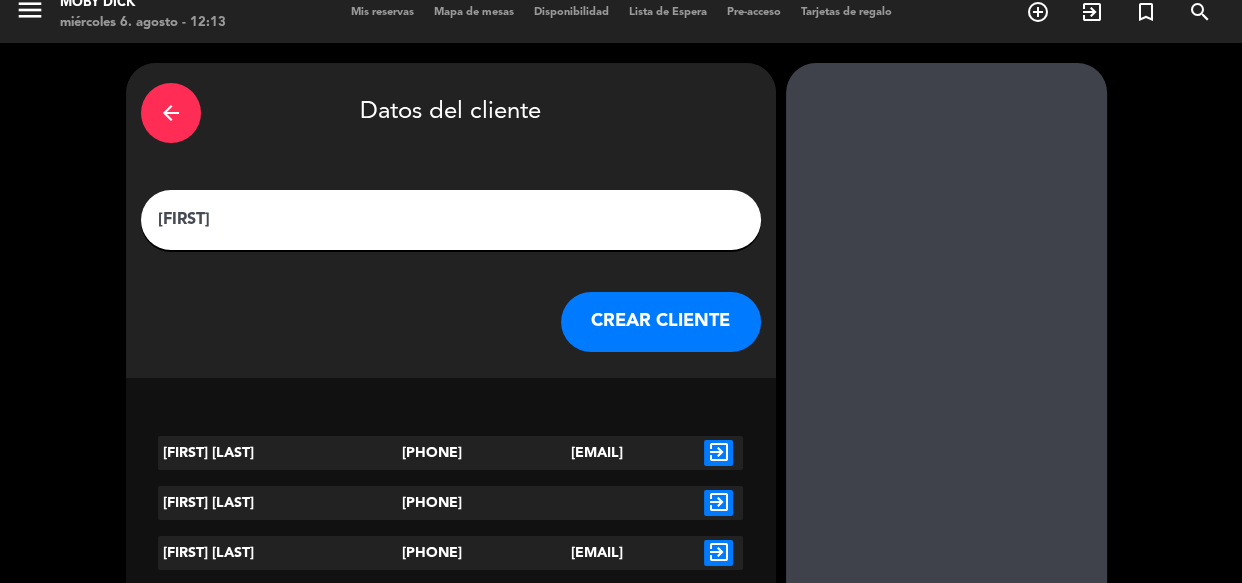 scroll, scrollTop: 63, scrollLeft: 0, axis: vertical 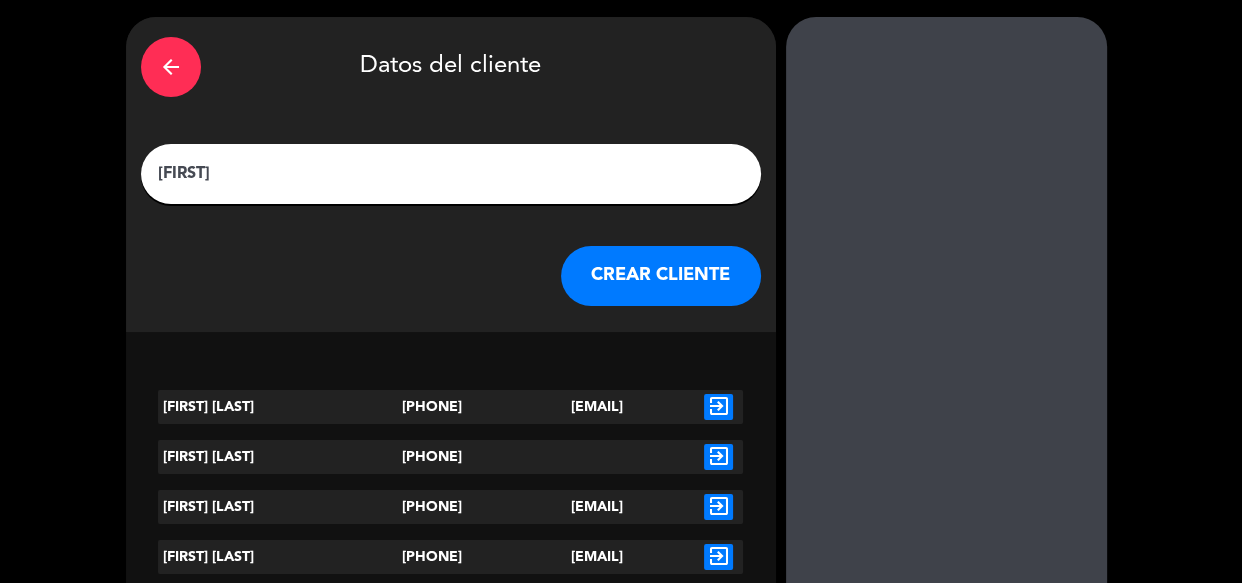 type on "[FIRST]" 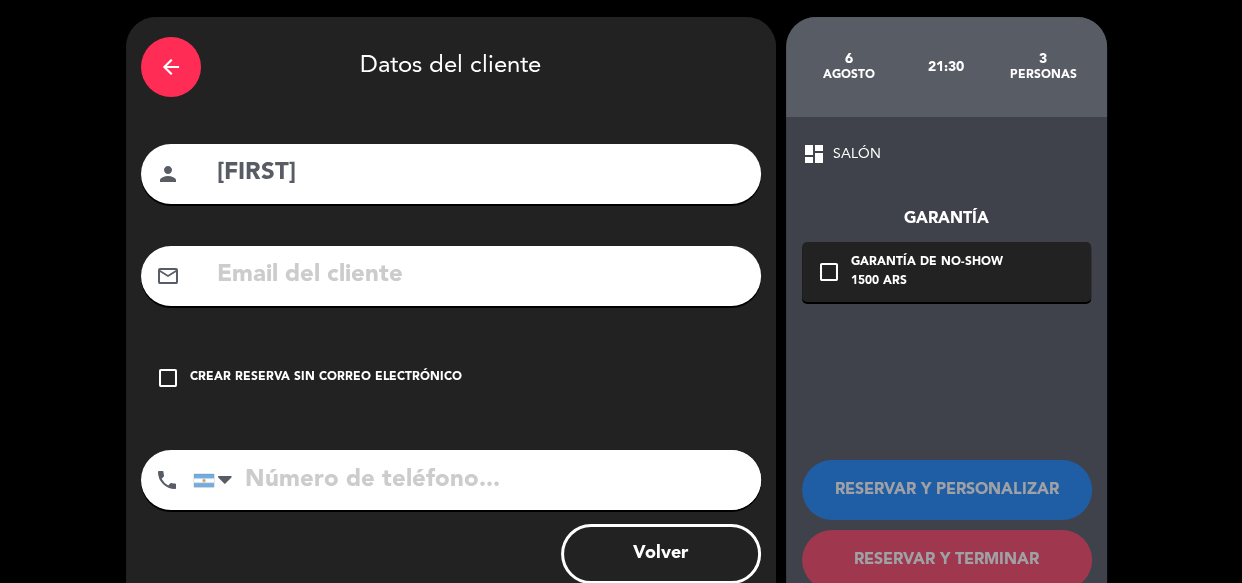 click on "check_box_outline_blank" at bounding box center [168, 378] 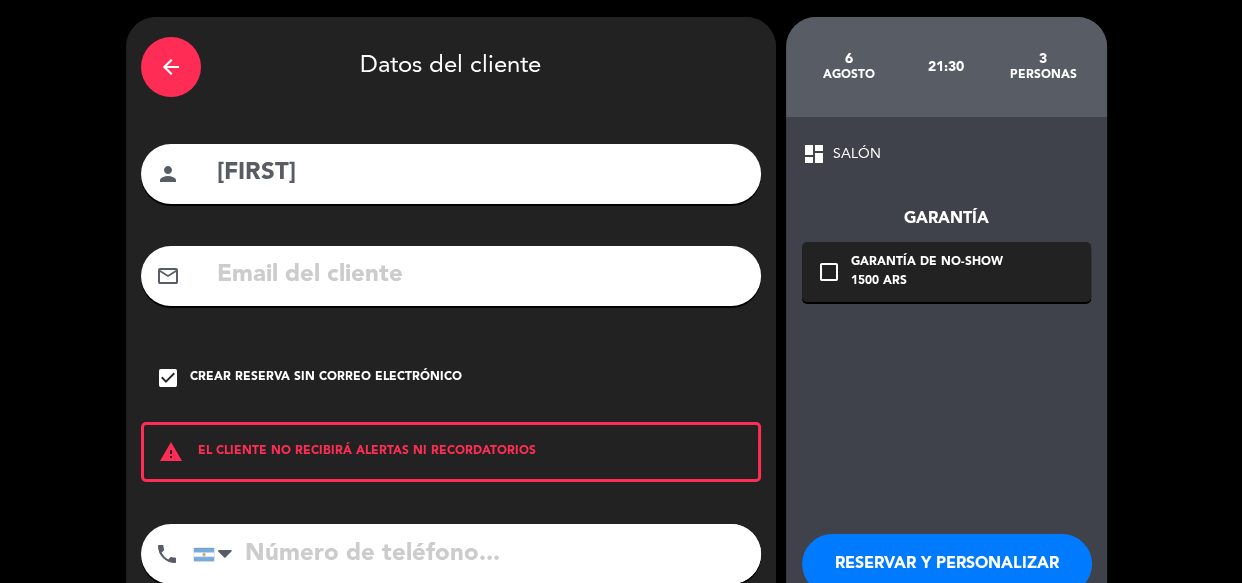 click at bounding box center [477, 554] 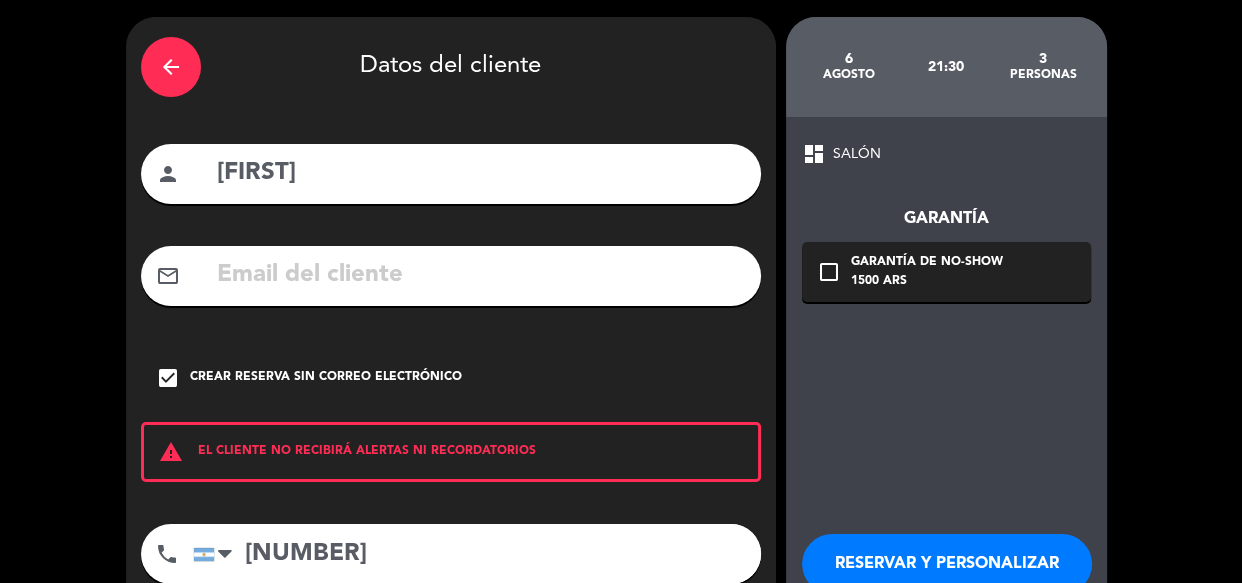 type on "[NUMBER]" 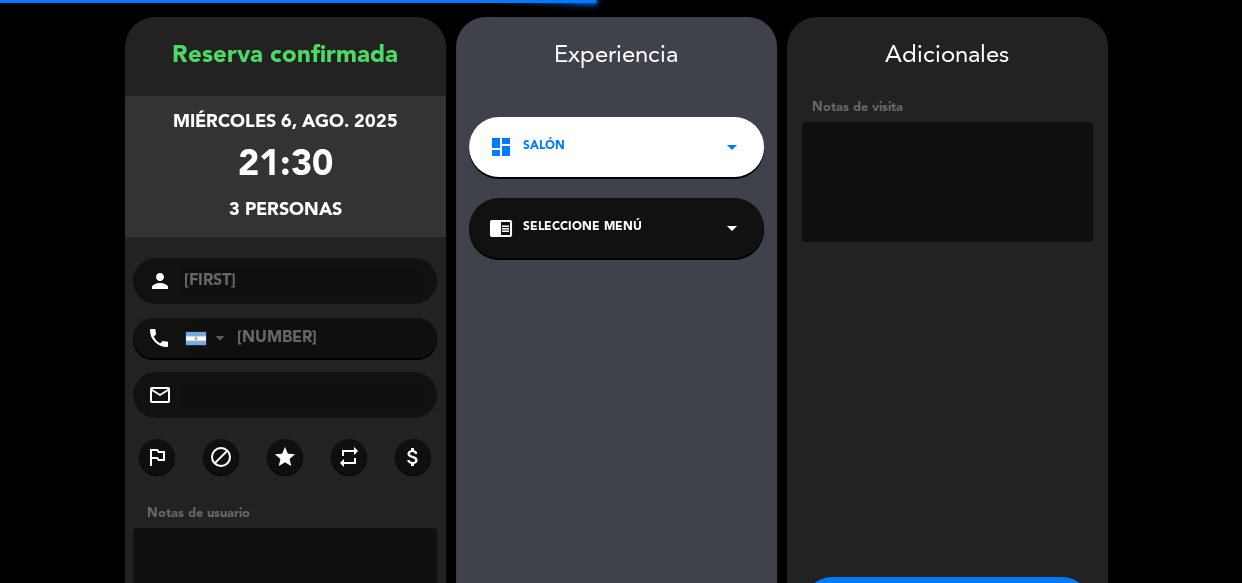 scroll, scrollTop: 80, scrollLeft: 0, axis: vertical 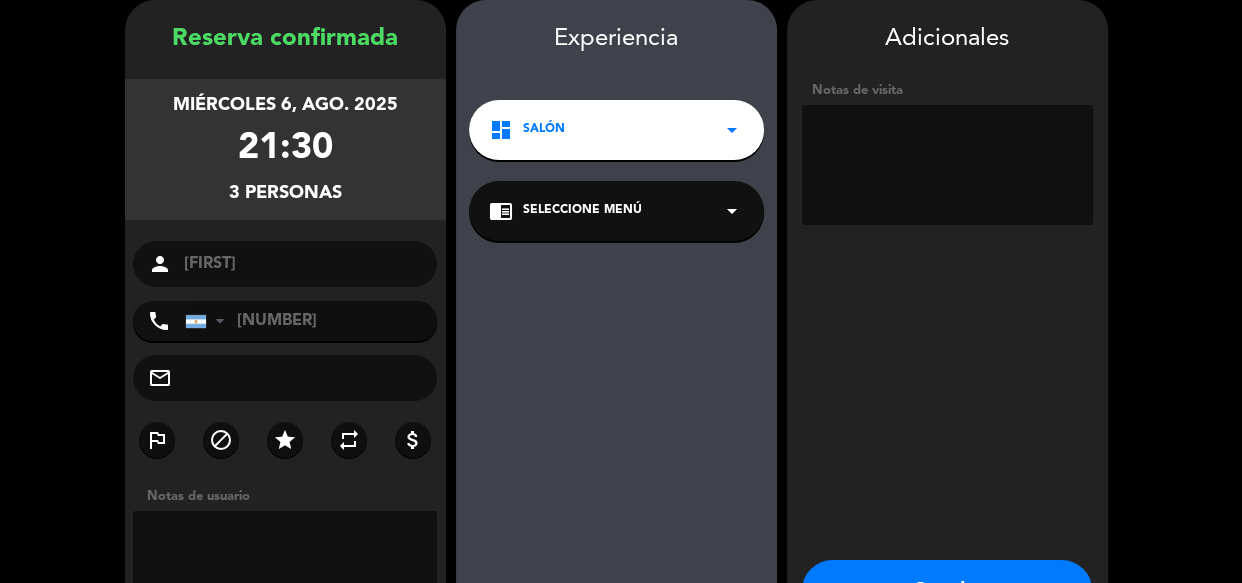 click at bounding box center (947, 165) 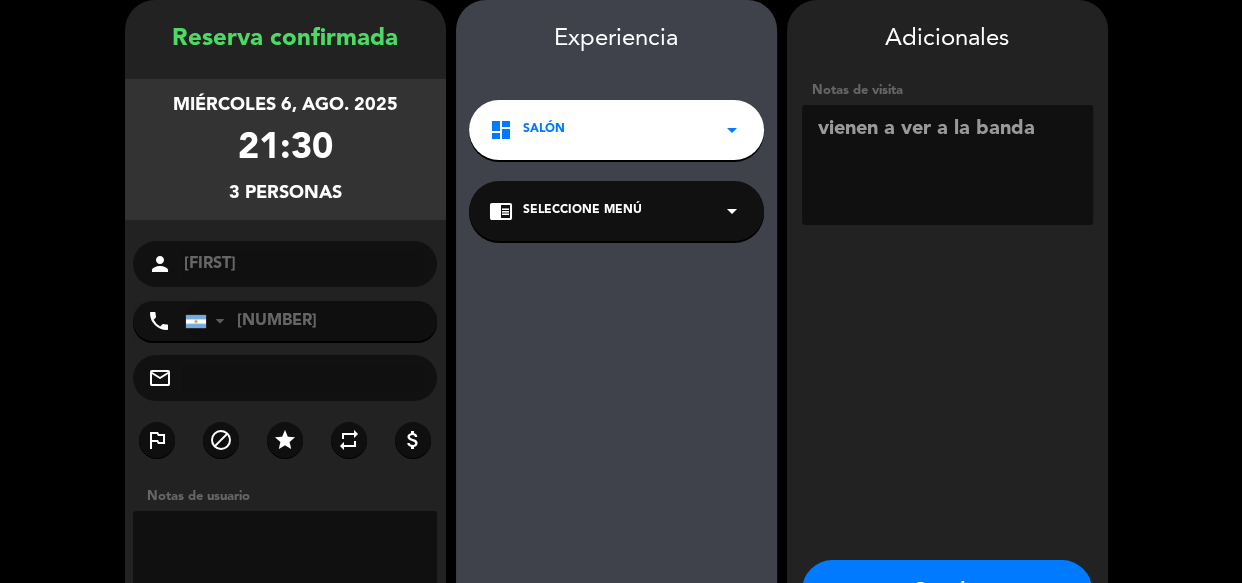 type on "vienen a ver a la banda" 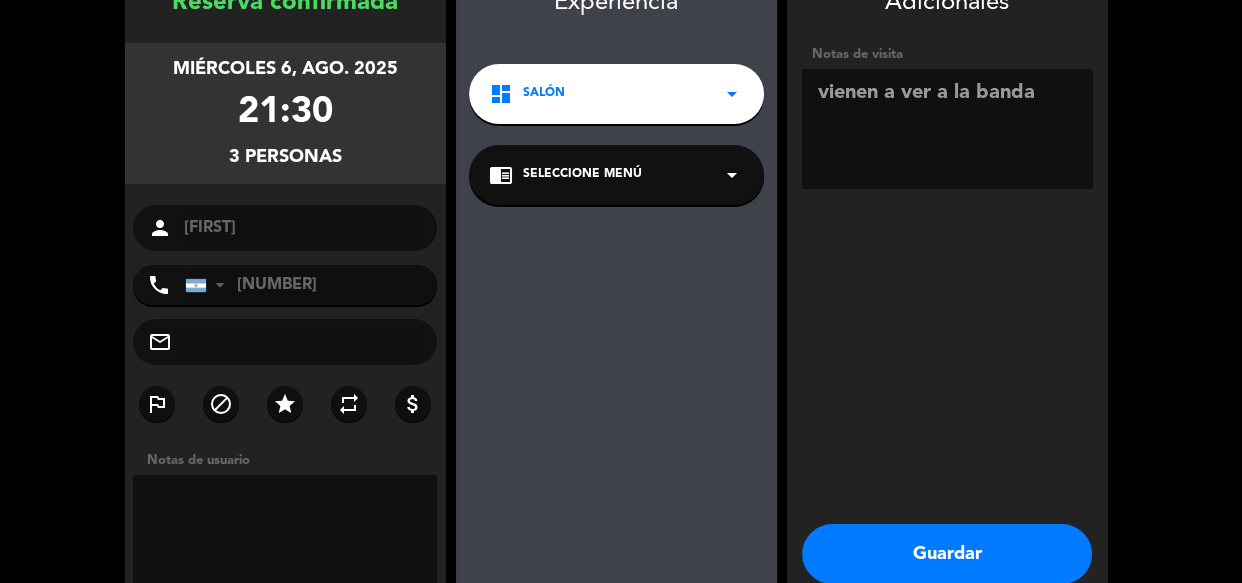 scroll, scrollTop: 152, scrollLeft: 0, axis: vertical 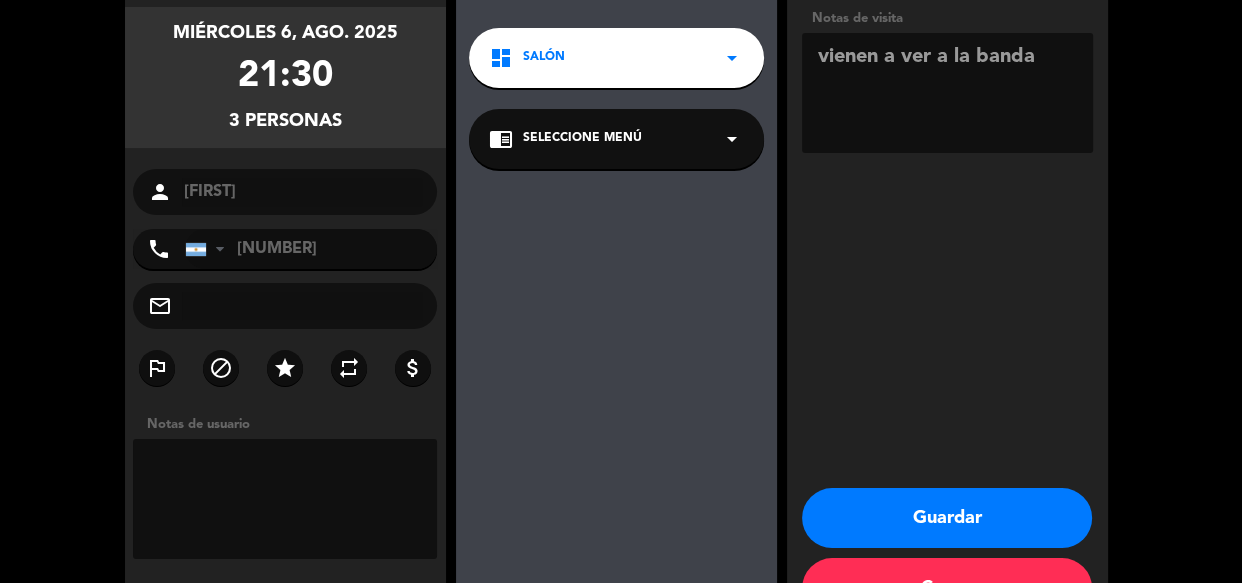 click on "Guardar" at bounding box center (947, 518) 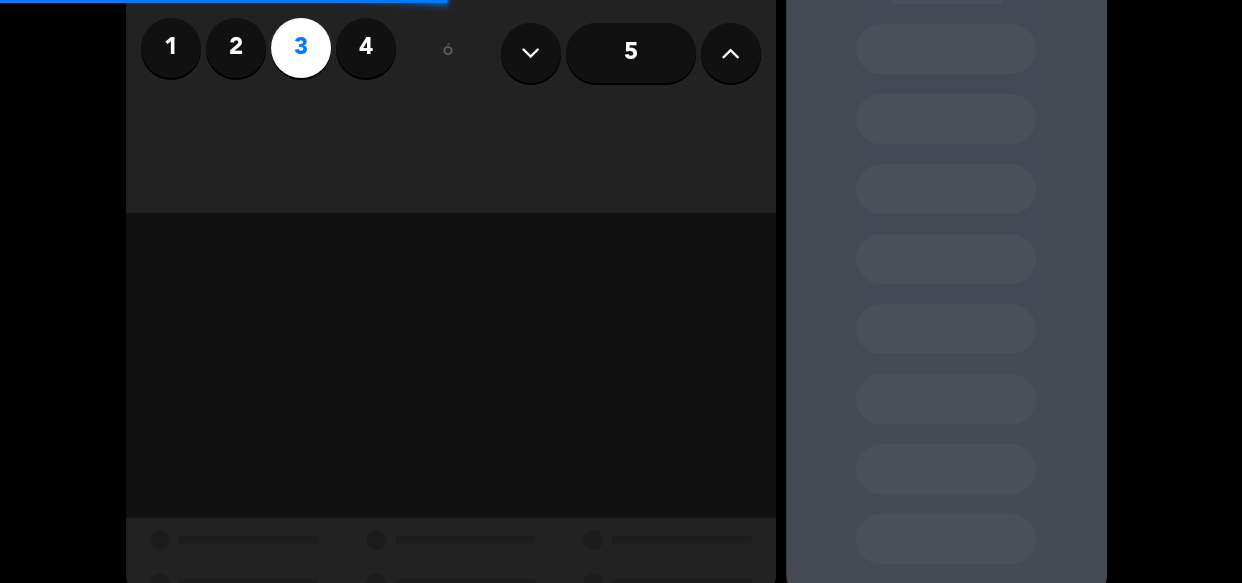 scroll, scrollTop: 0, scrollLeft: 0, axis: both 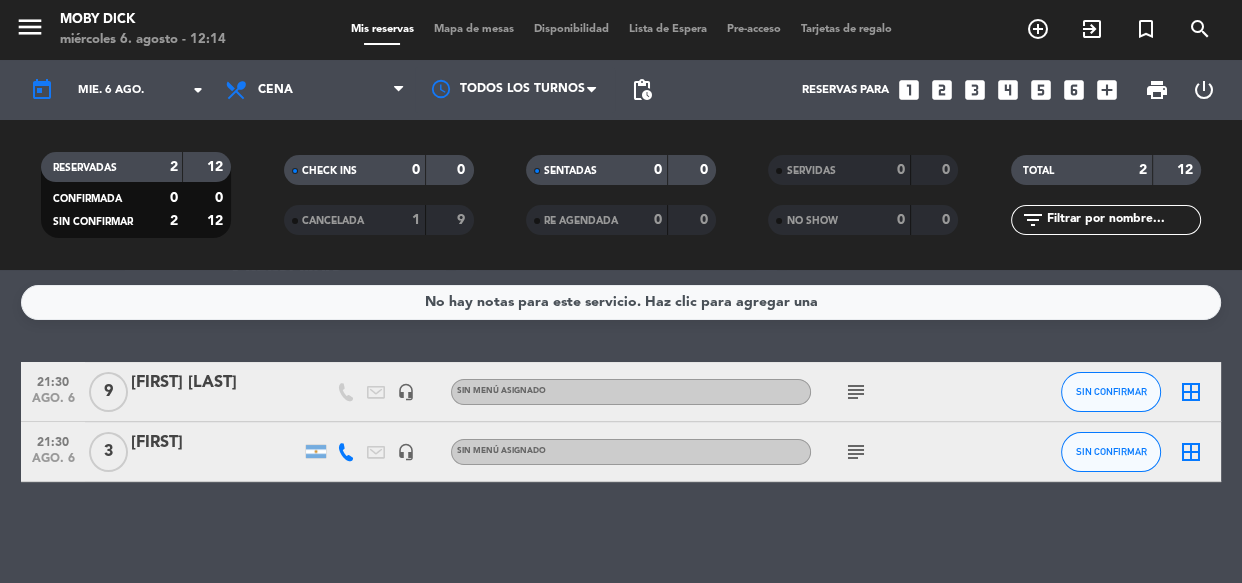 click on "power_settings_new" at bounding box center [1204, 90] 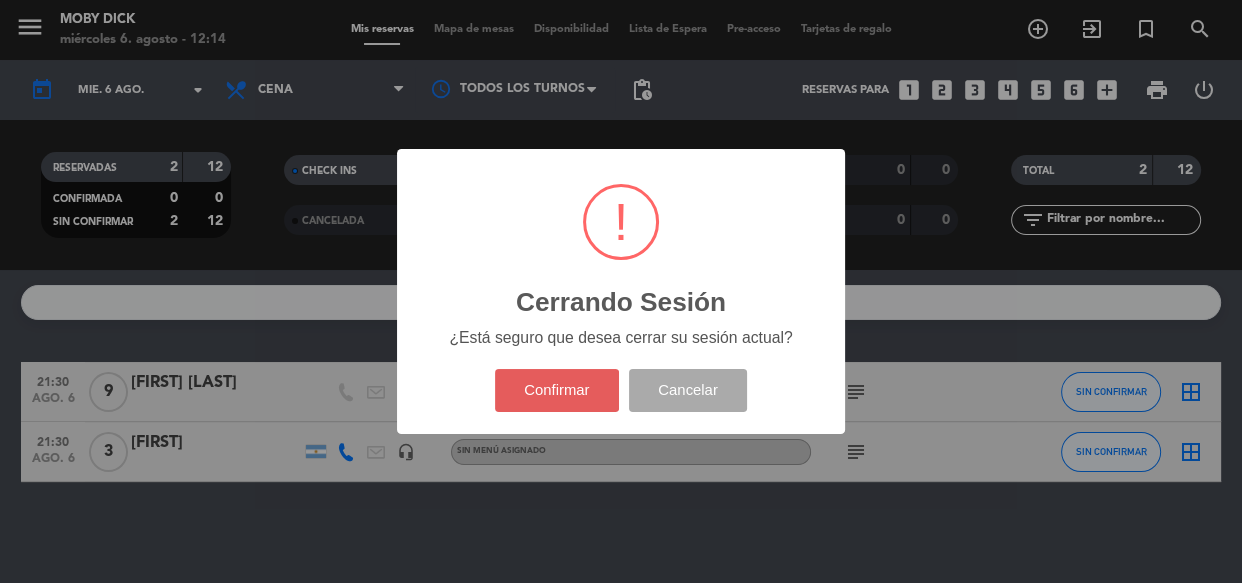 click on "Confirmar" at bounding box center [557, 390] 